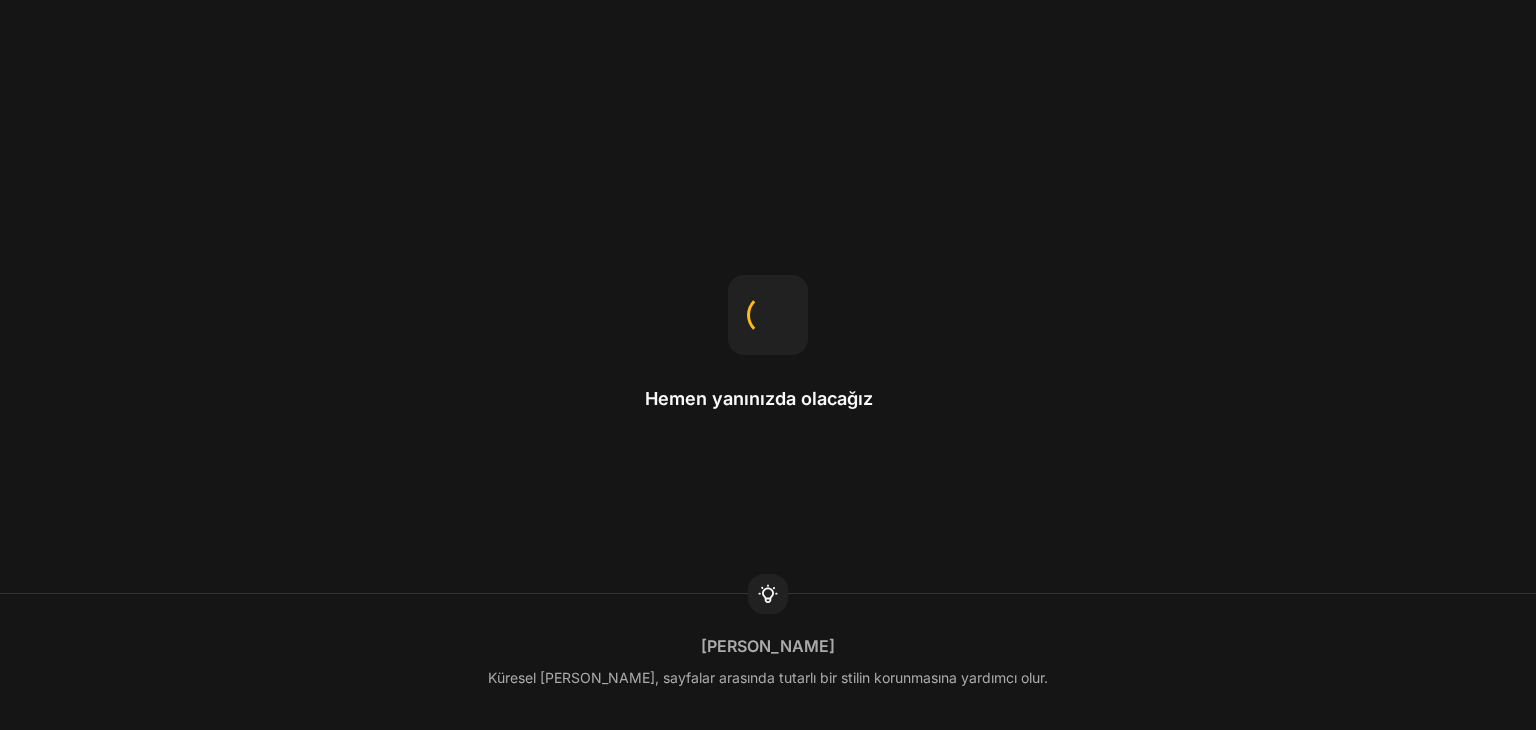 scroll, scrollTop: 0, scrollLeft: 0, axis: both 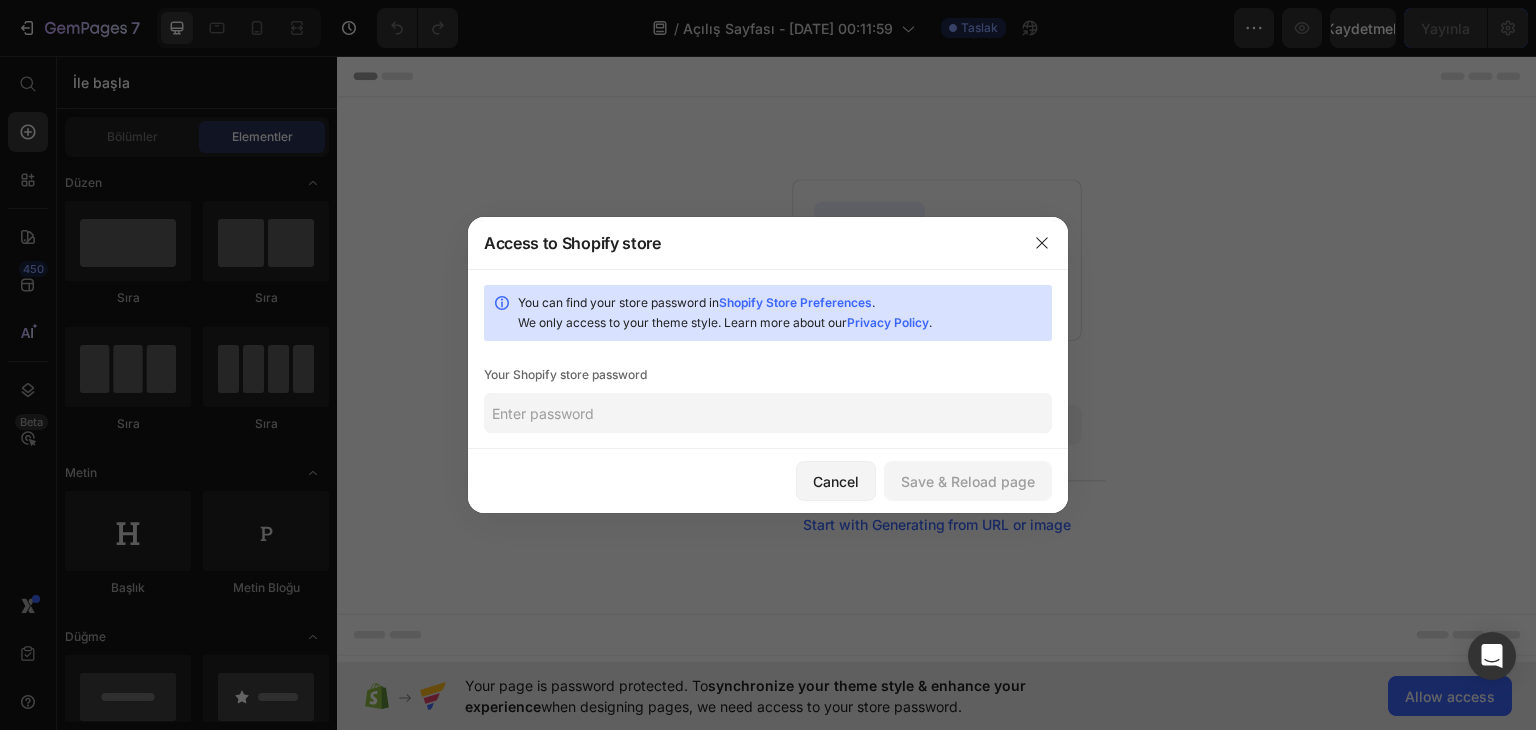click 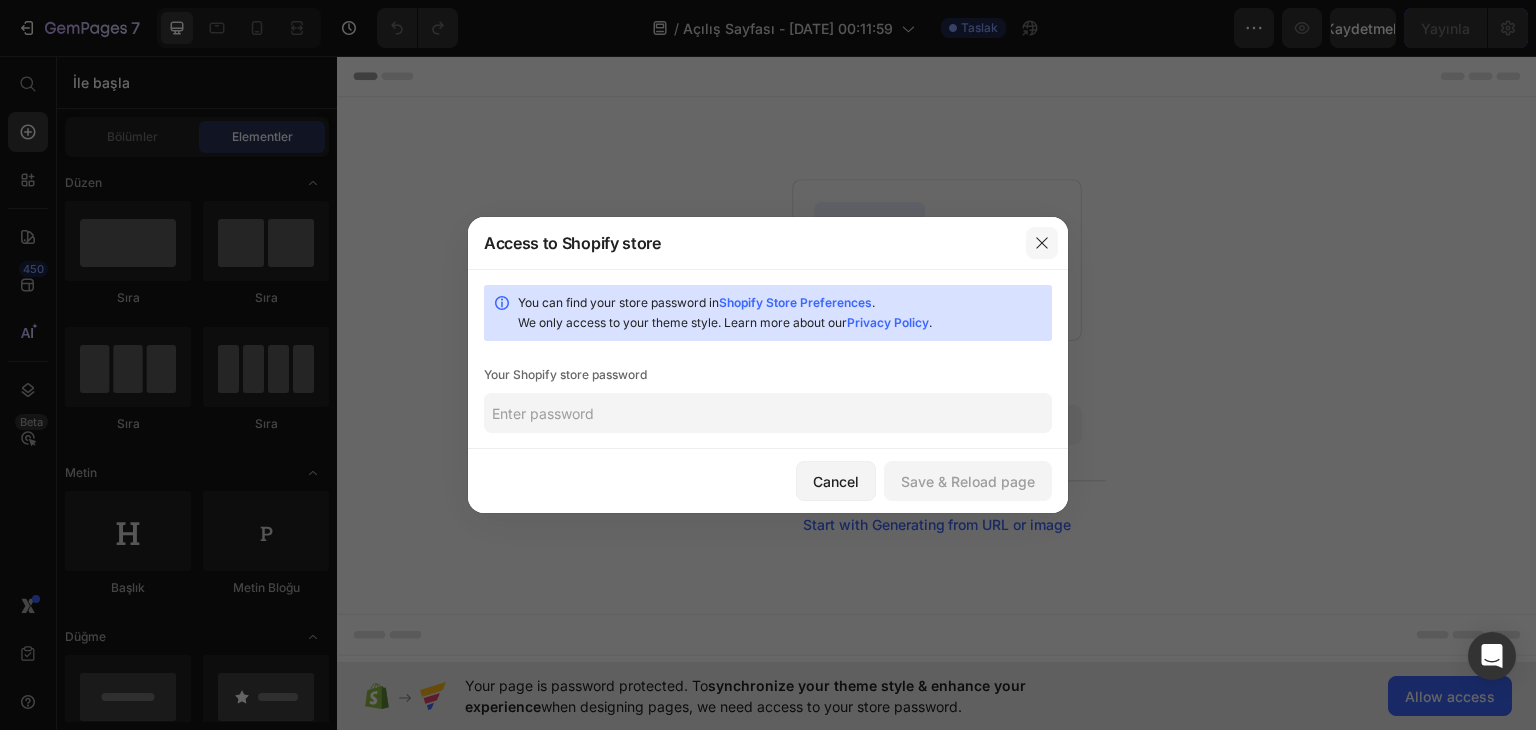 click at bounding box center [1042, 243] 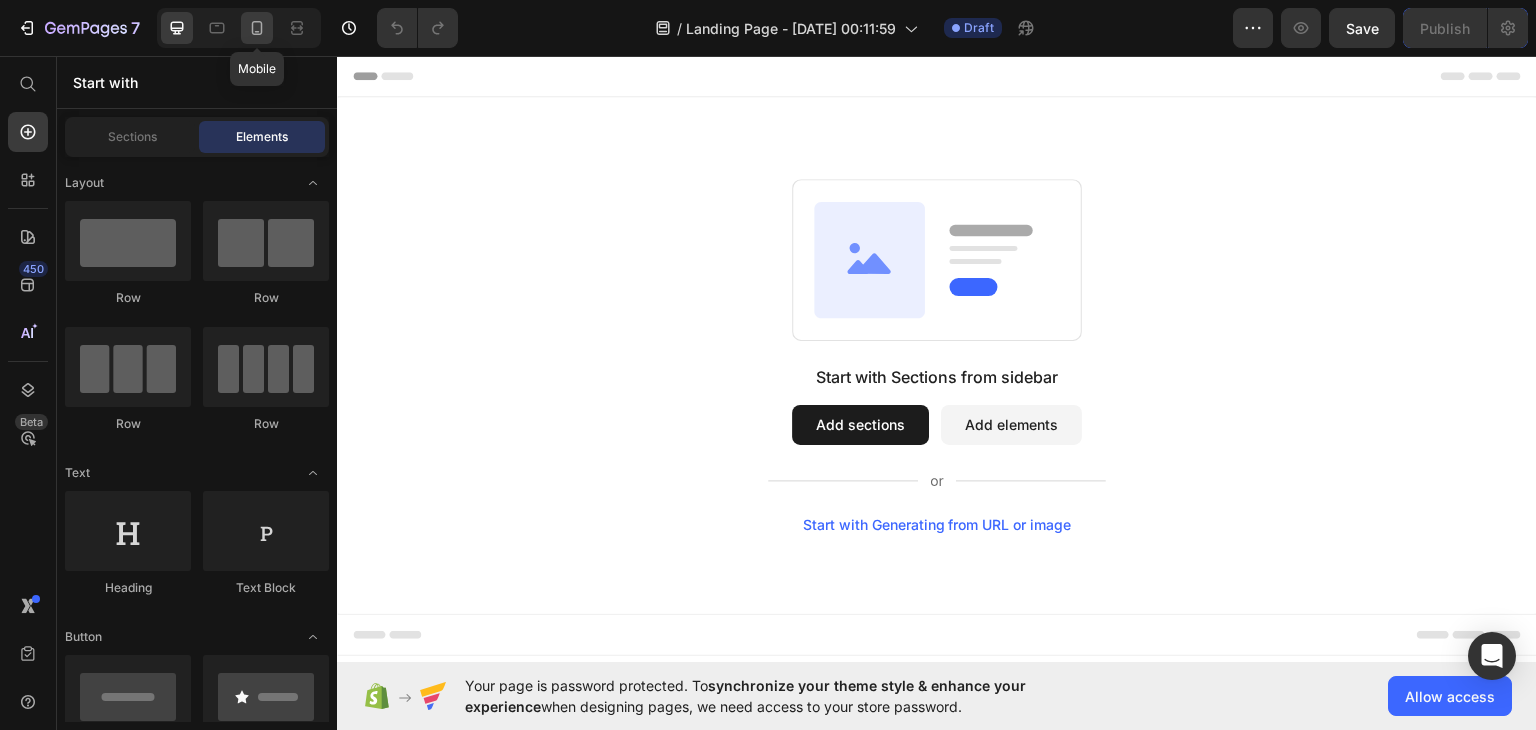 click 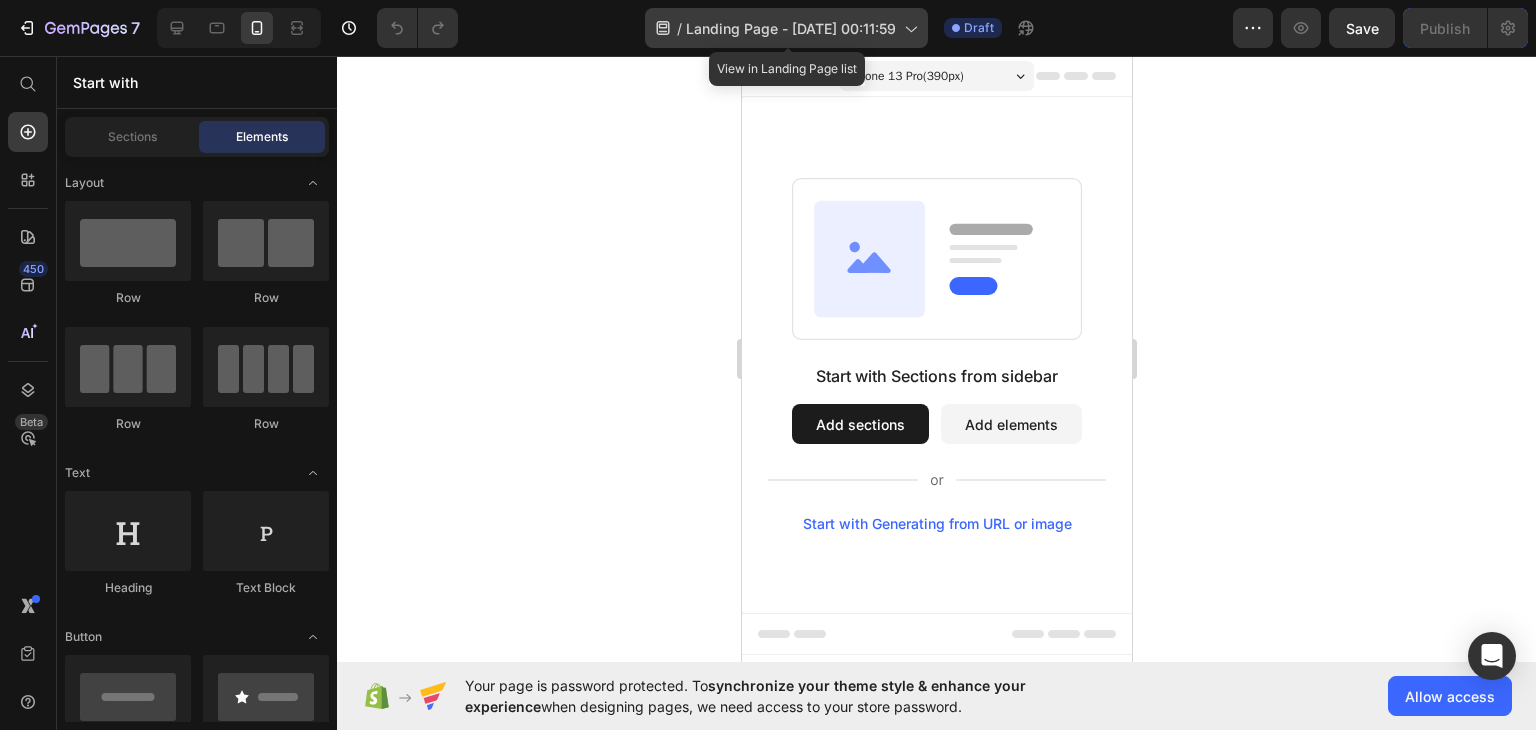 click on "Landing Page - [DATE] 00:11:59" at bounding box center (791, 28) 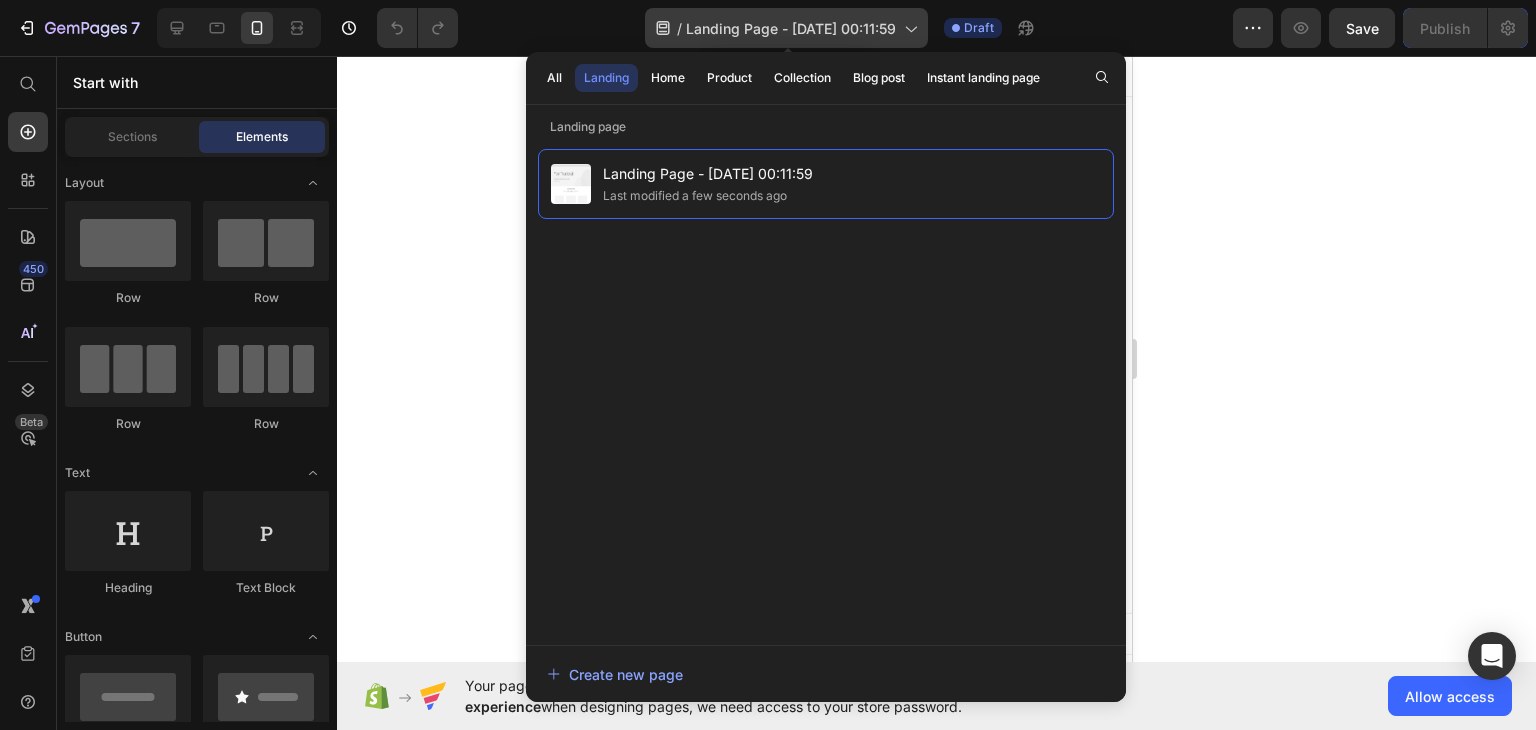 click on "Landing Page - [DATE] 00:11:59" at bounding box center [791, 28] 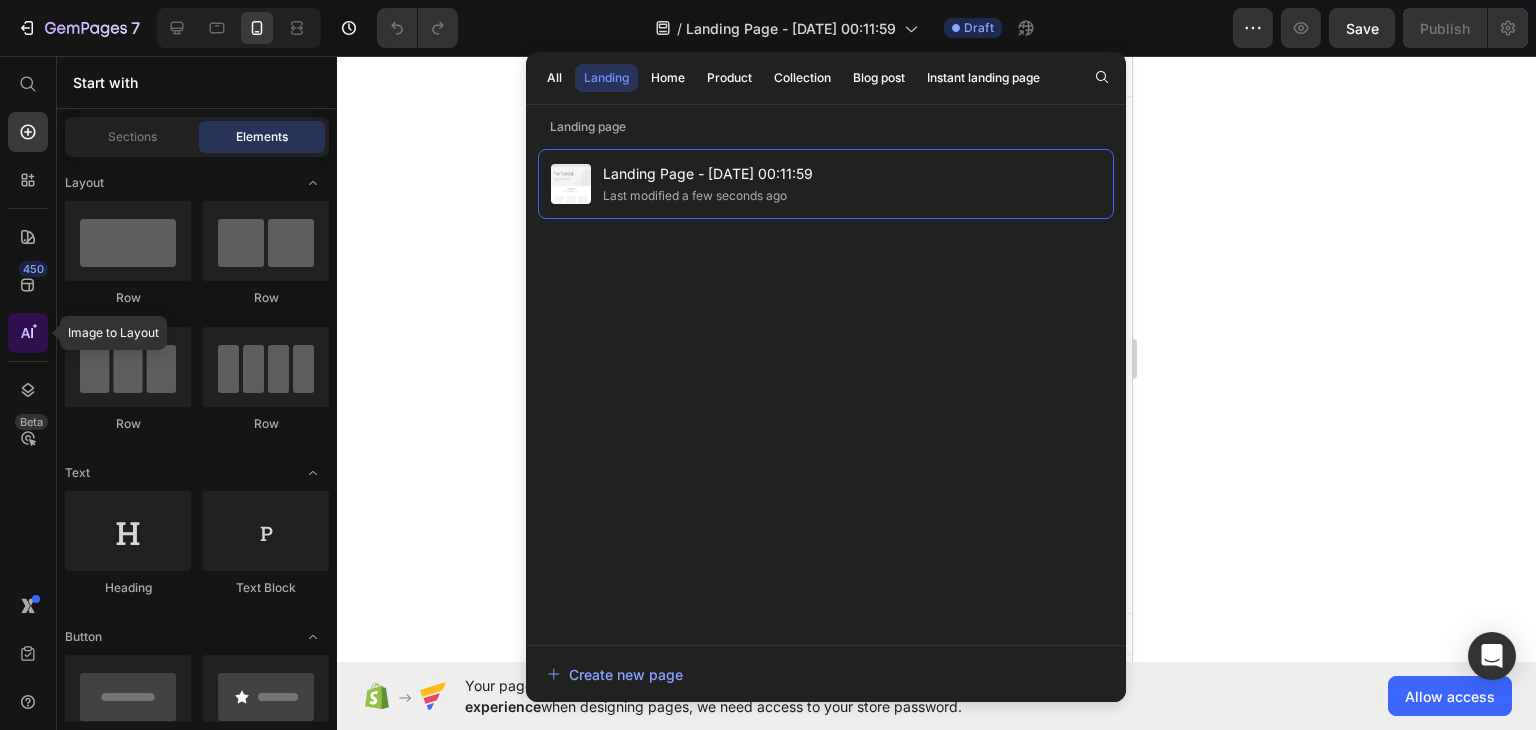 click 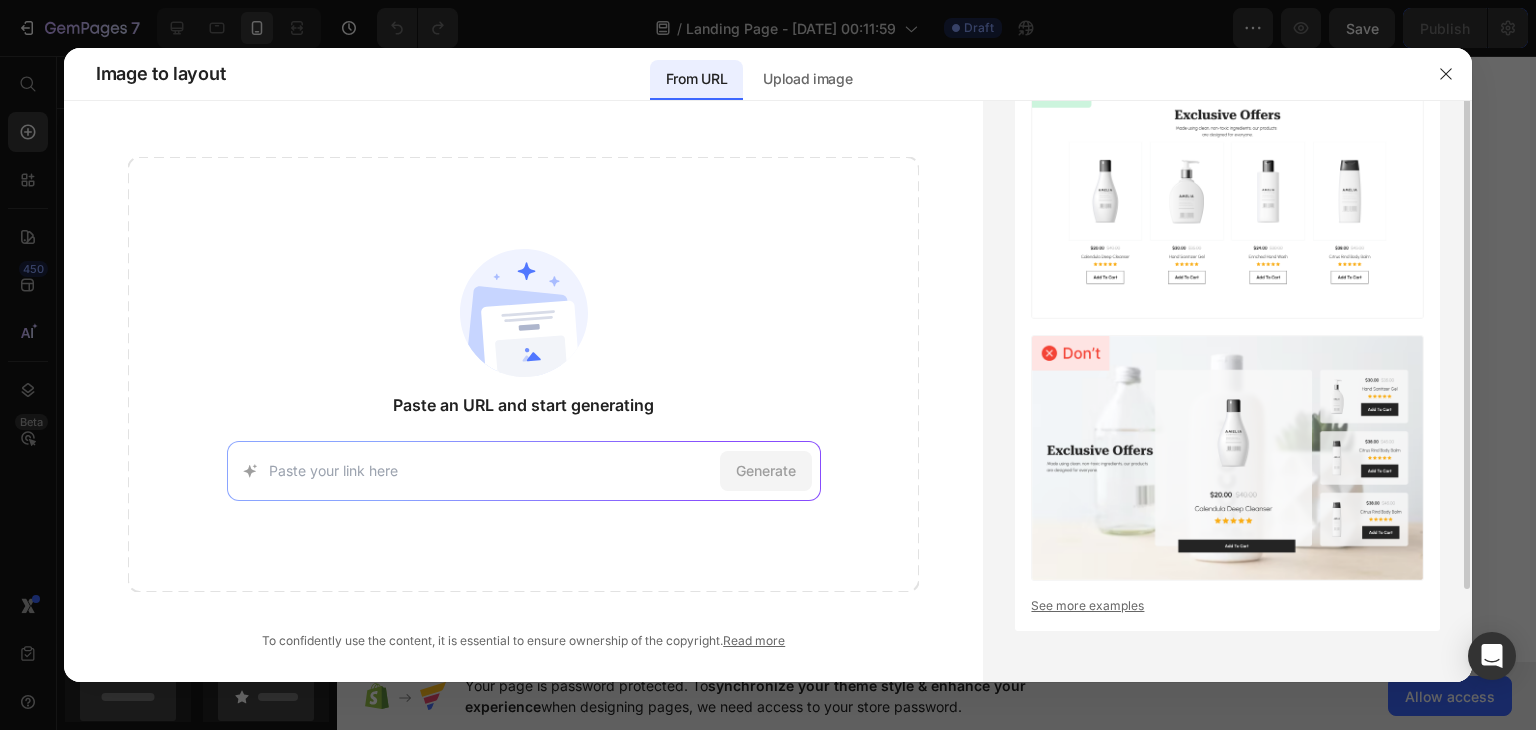 scroll, scrollTop: 0, scrollLeft: 0, axis: both 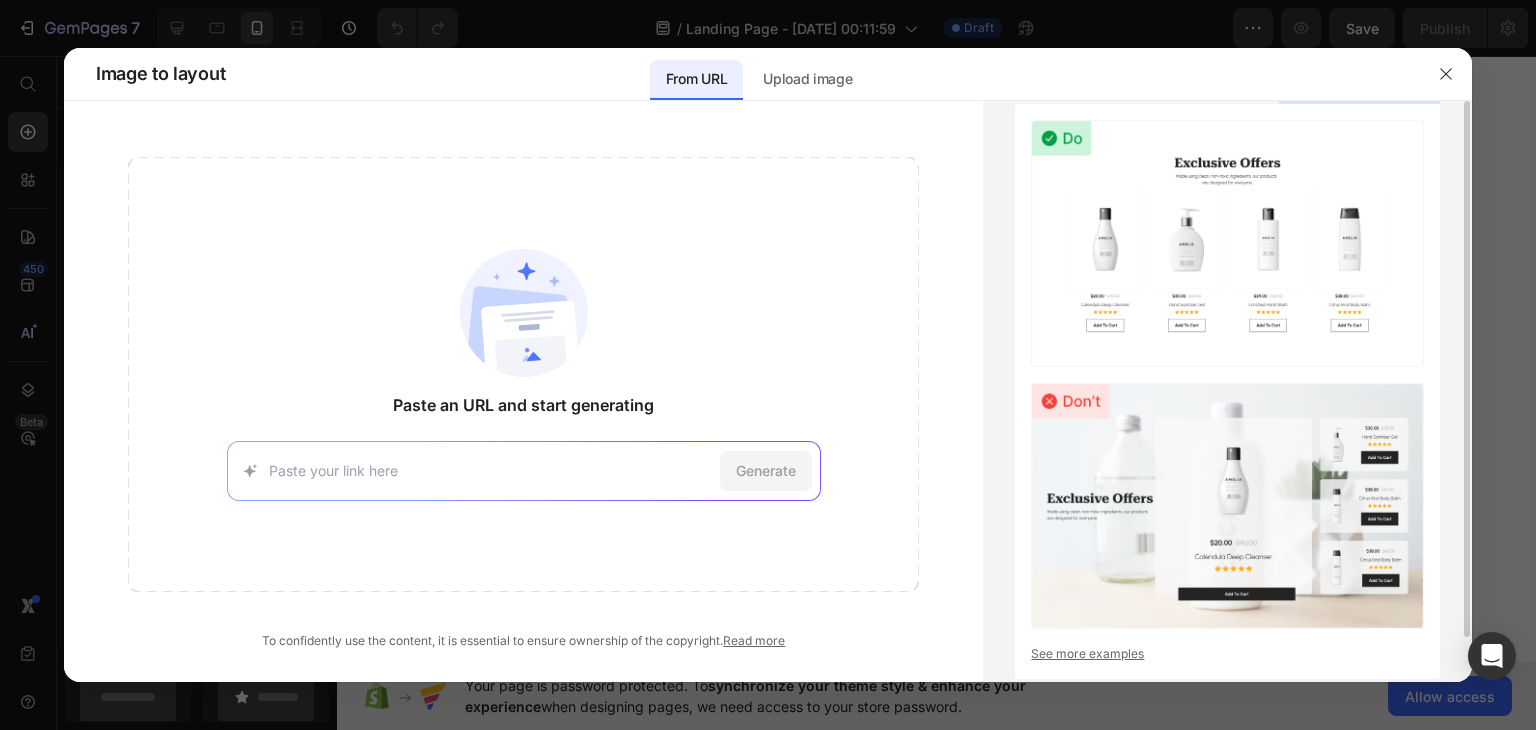 click at bounding box center (1227, 243) 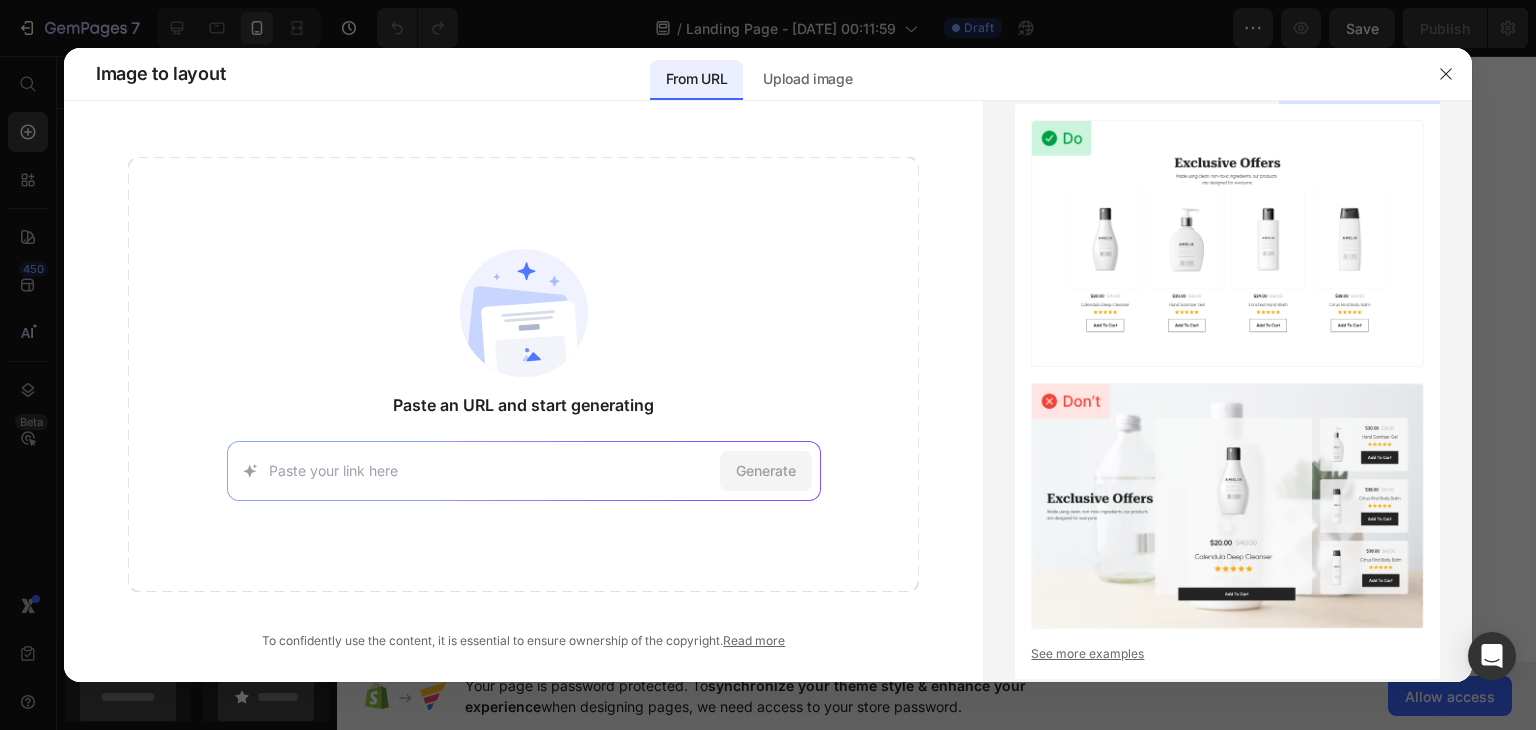 click on "Paste an URL and start generating" at bounding box center [523, 405] 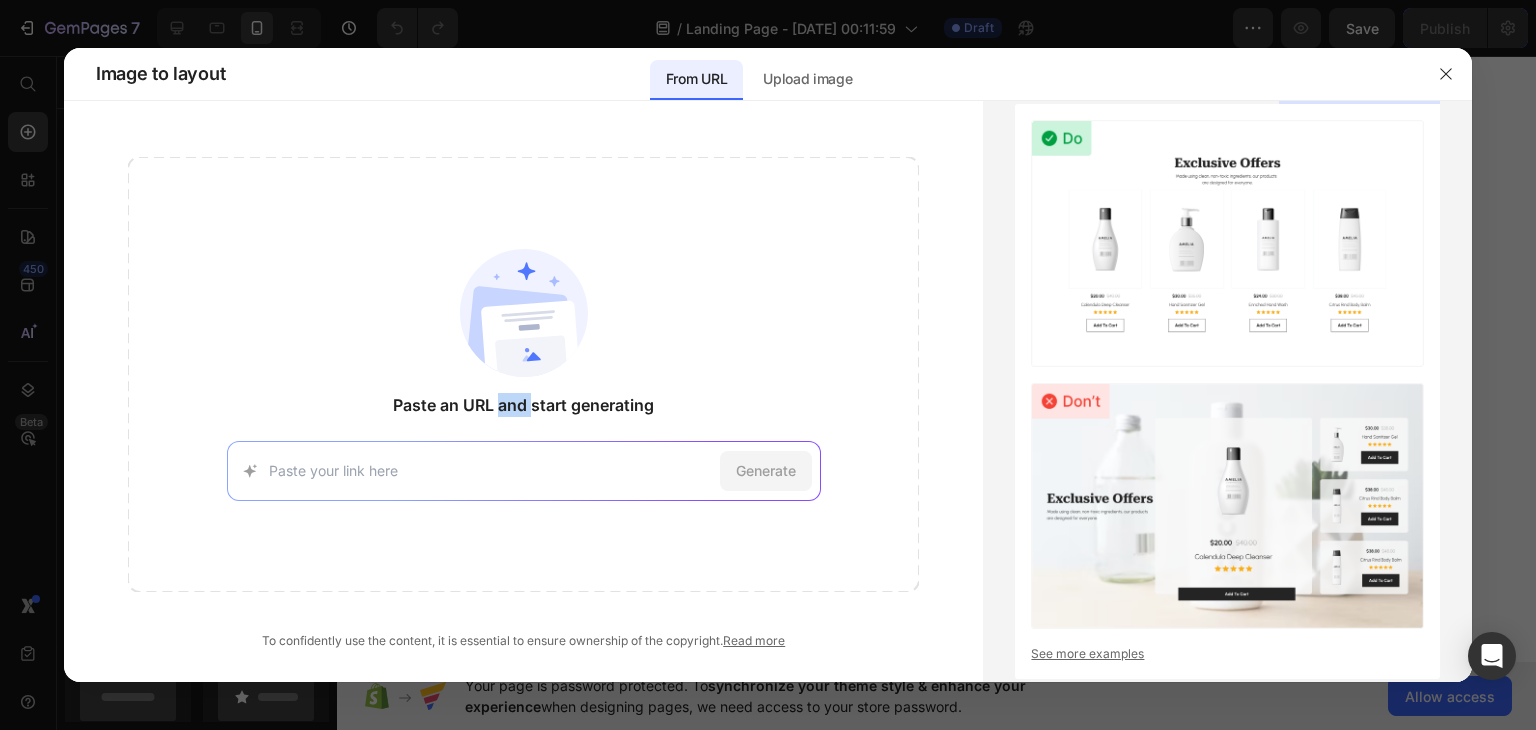 click on "Paste an URL and start generating" at bounding box center [523, 405] 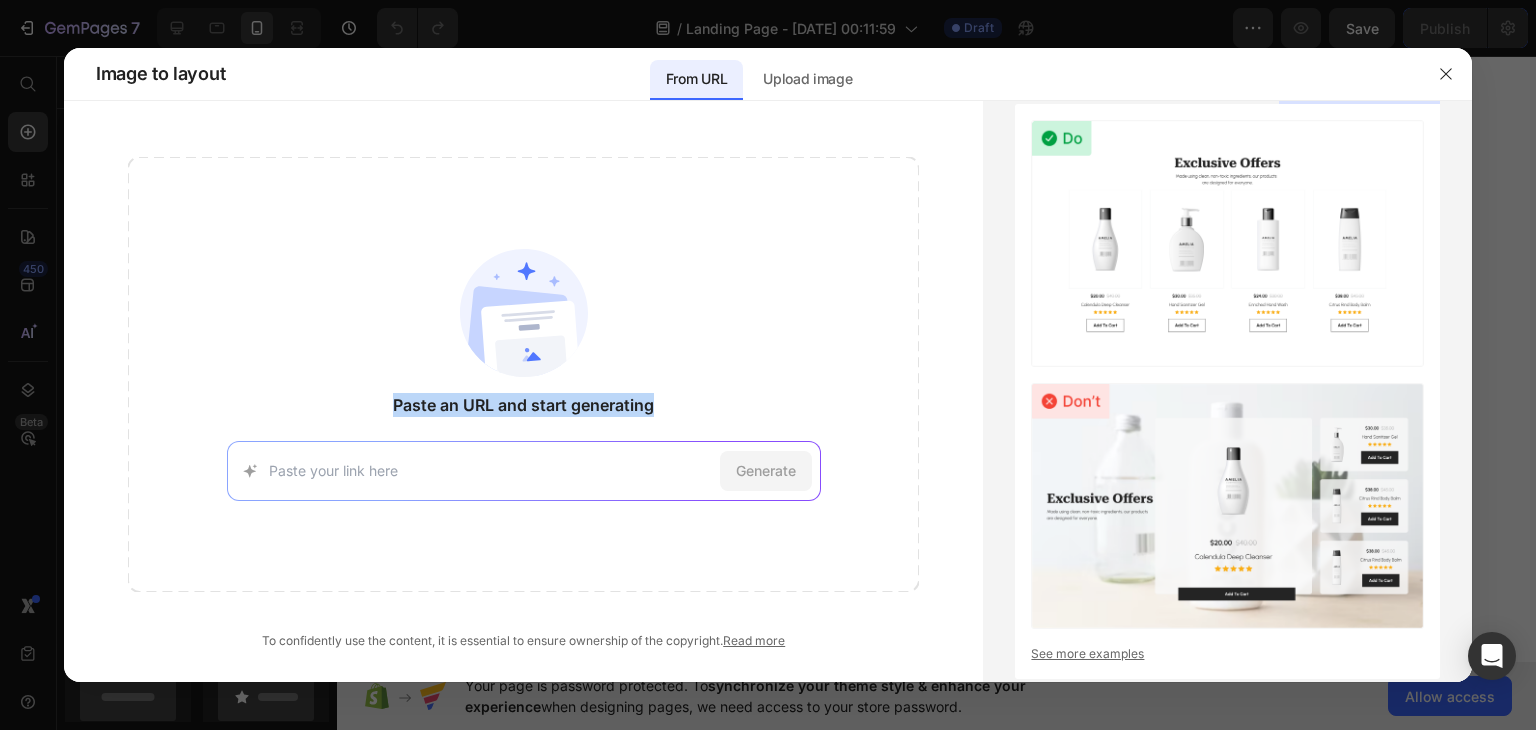 click on "Paste an URL and start generating" at bounding box center (523, 405) 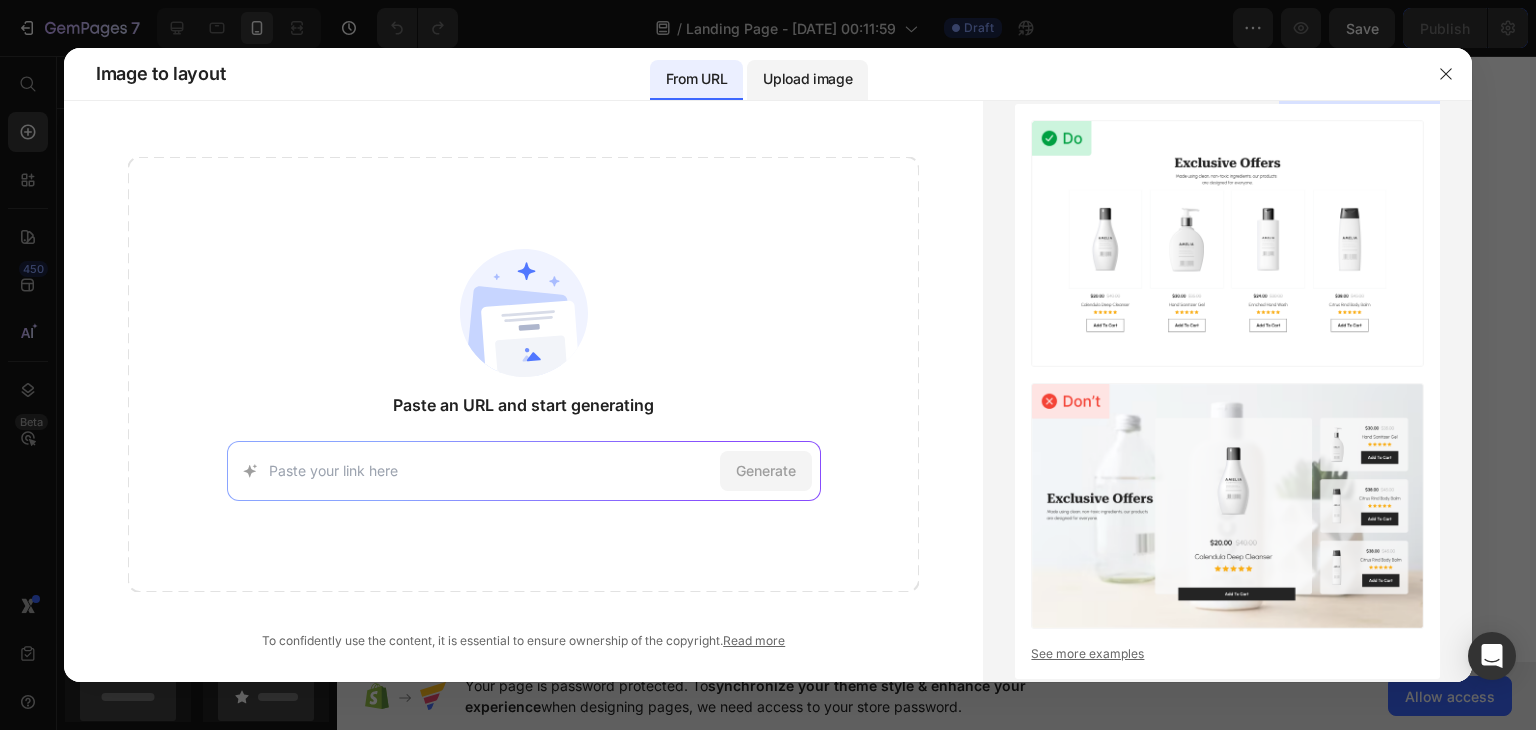 click on "Upload image" at bounding box center (807, 79) 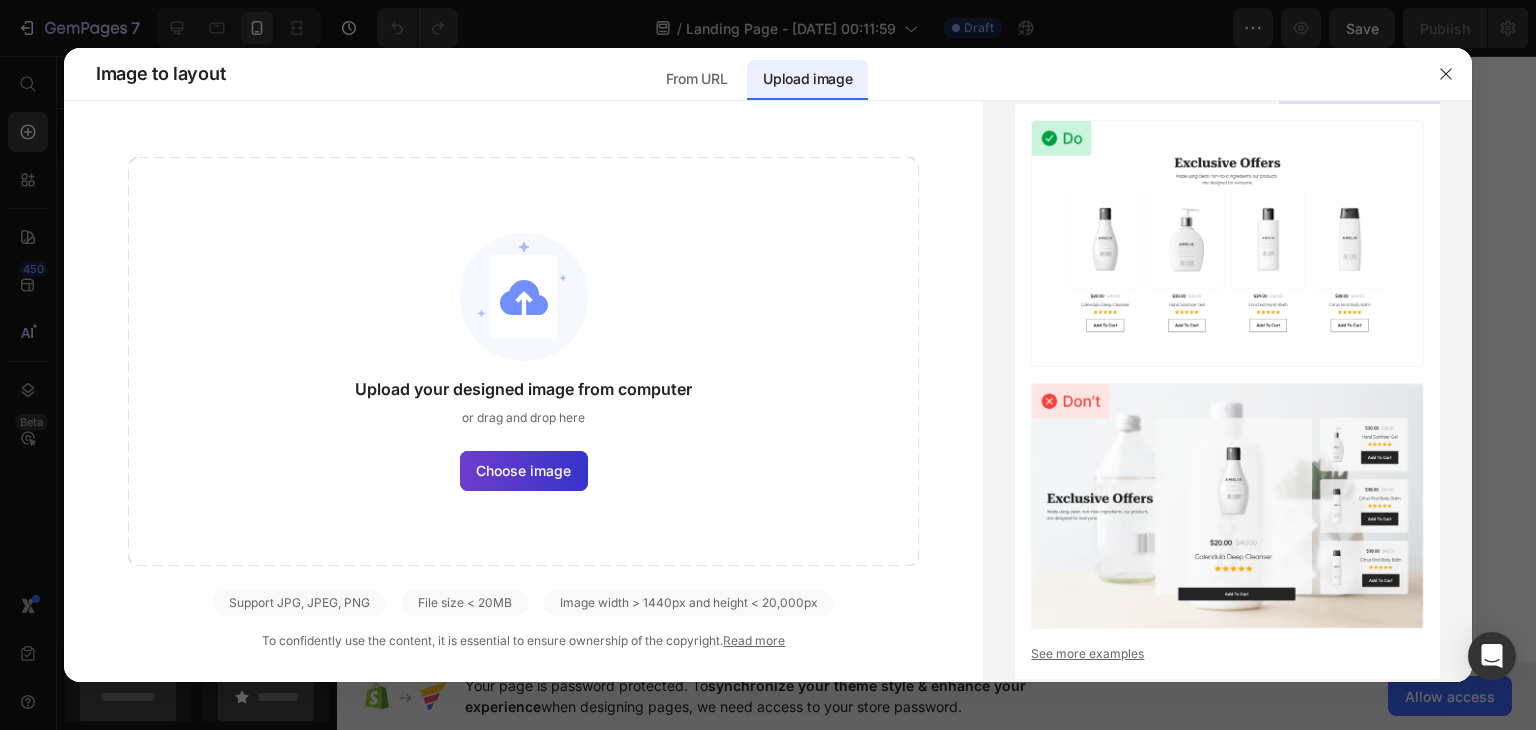click on "Choose image" at bounding box center [523, 470] 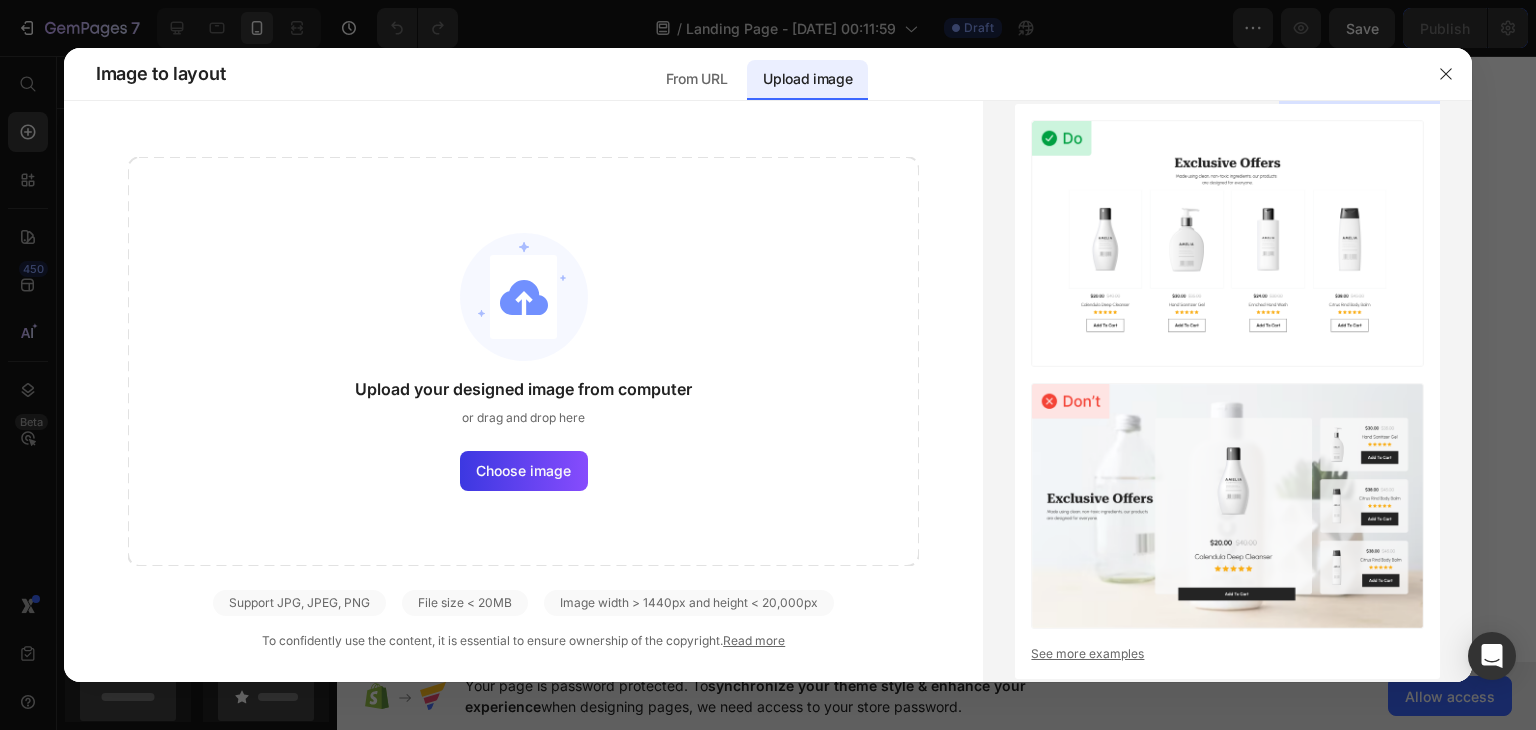 click at bounding box center [768, 365] 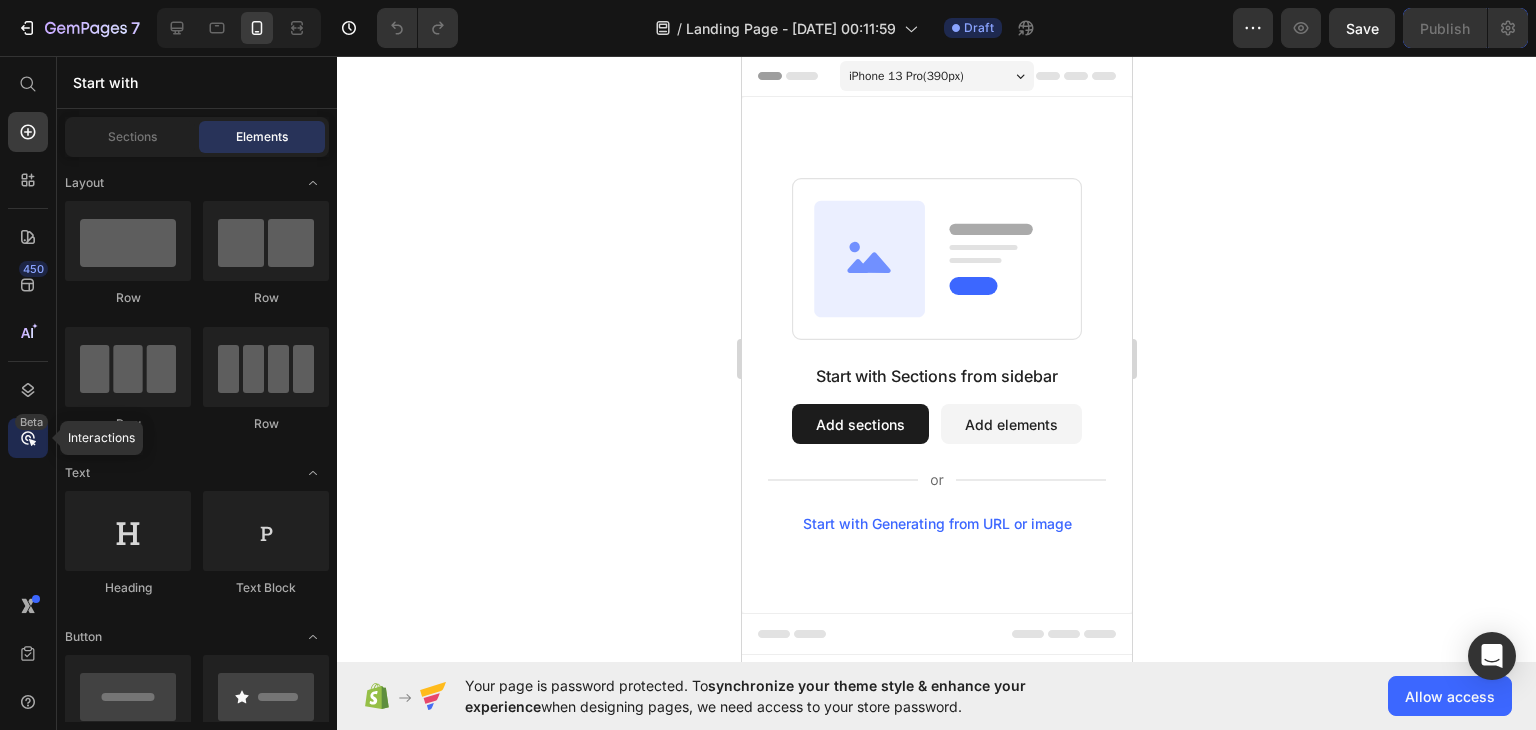 click 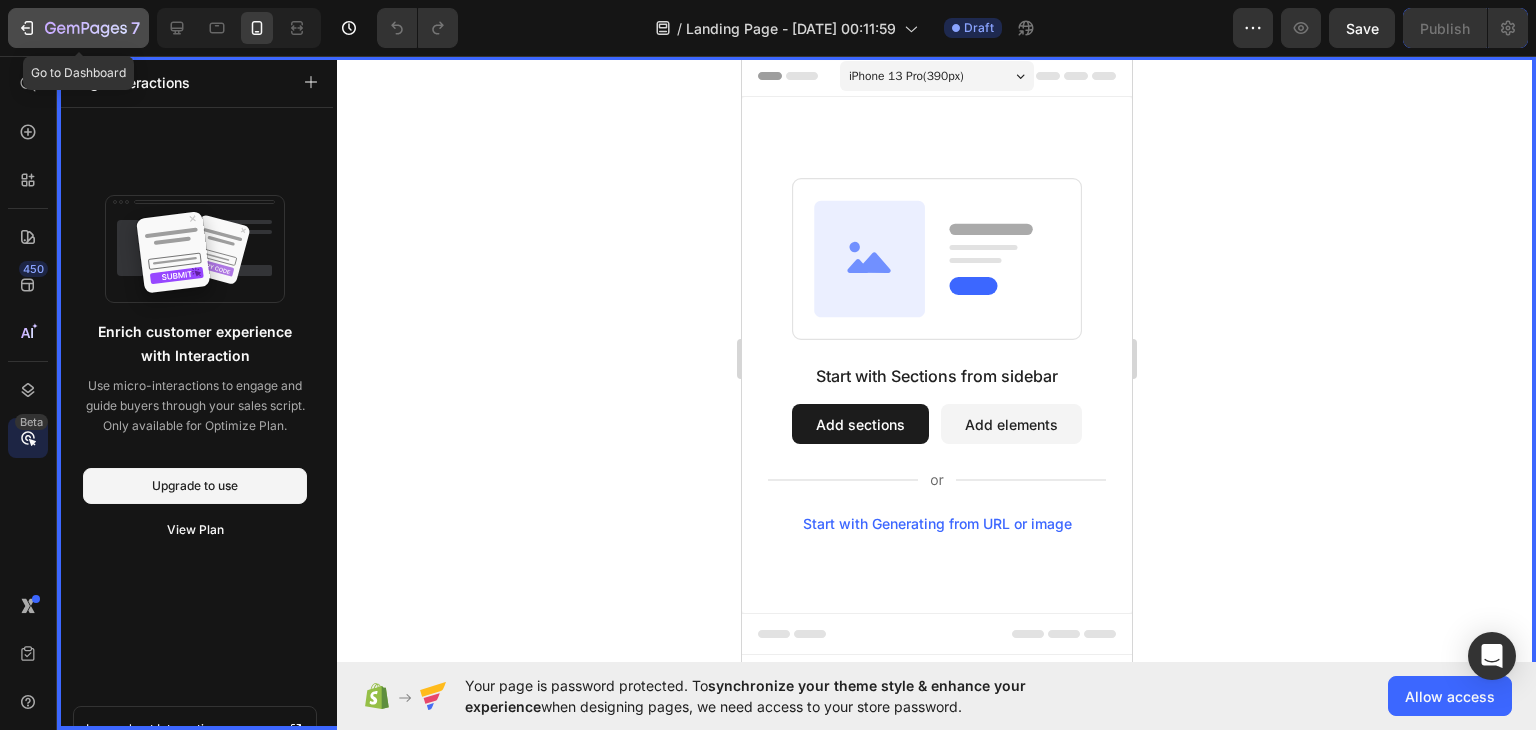 click on "7" at bounding box center (135, 28) 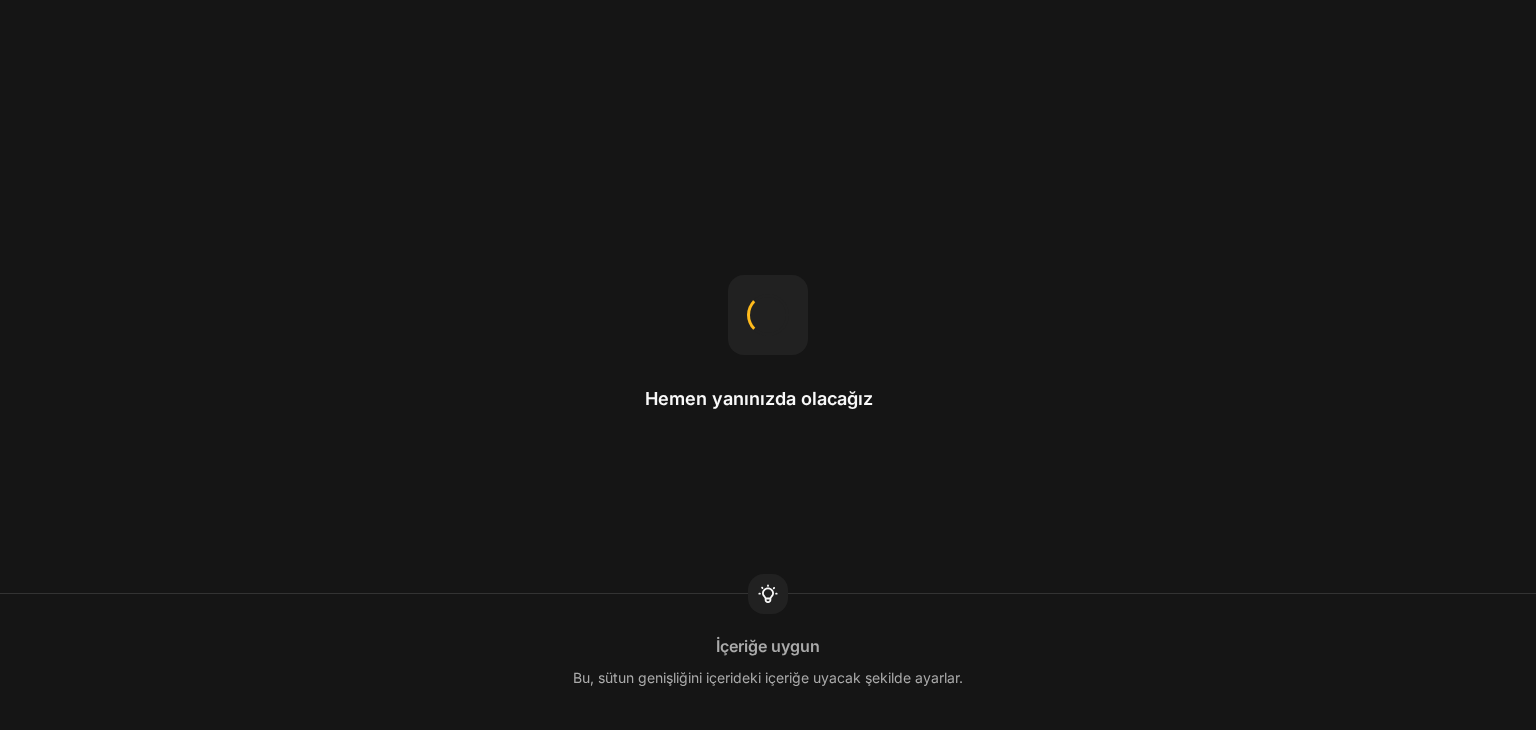 scroll, scrollTop: 0, scrollLeft: 0, axis: both 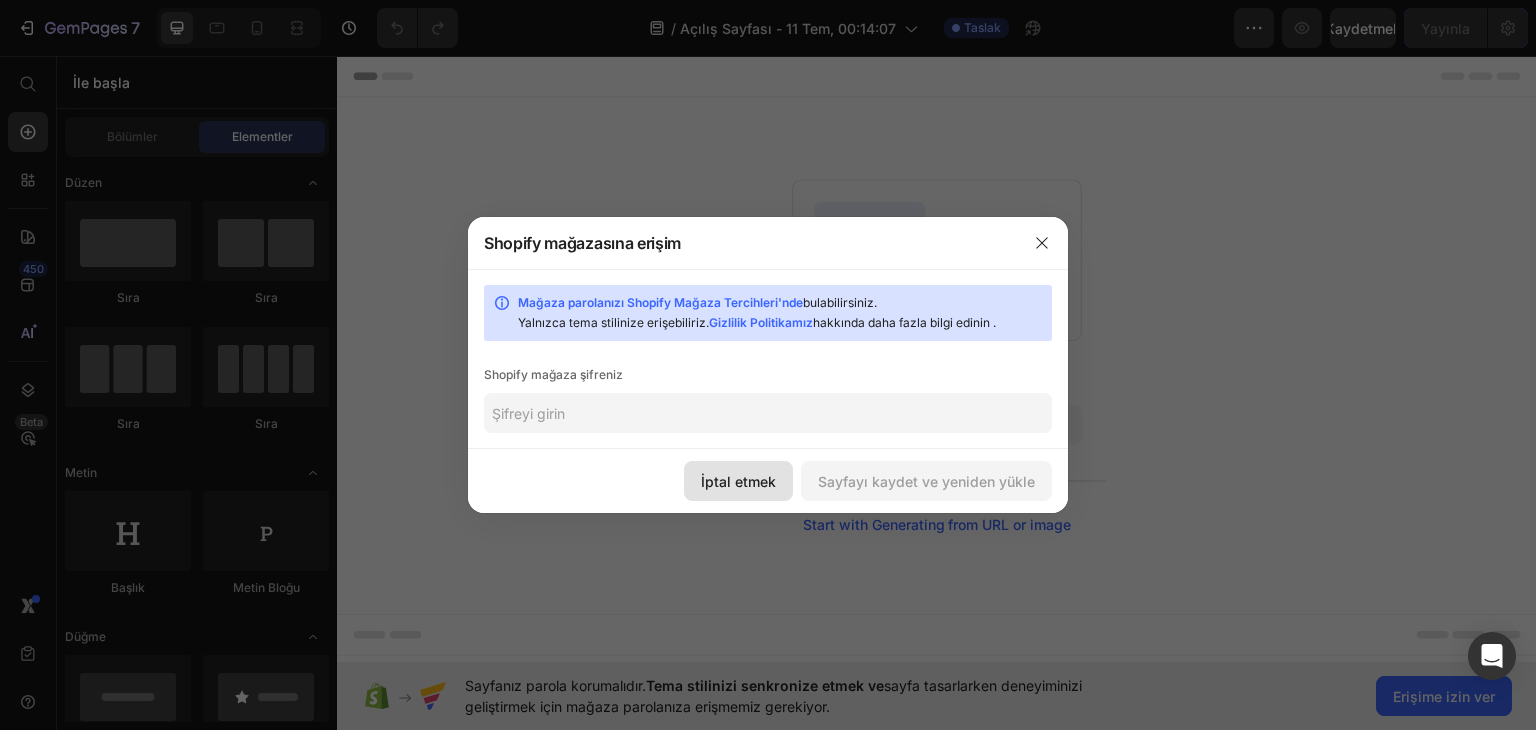 click on "İptal etmek" at bounding box center (738, 481) 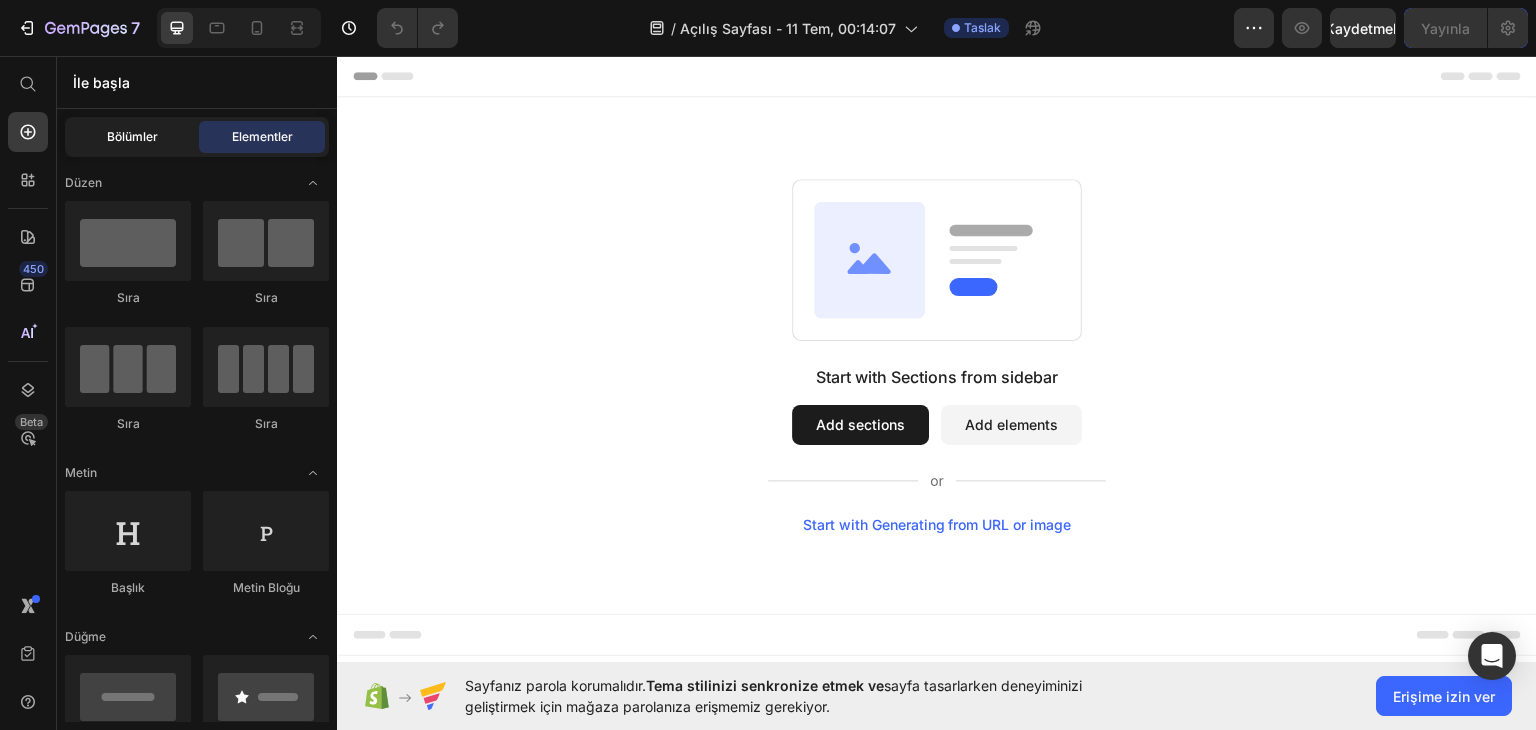 click on "Bölümler" at bounding box center [132, 137] 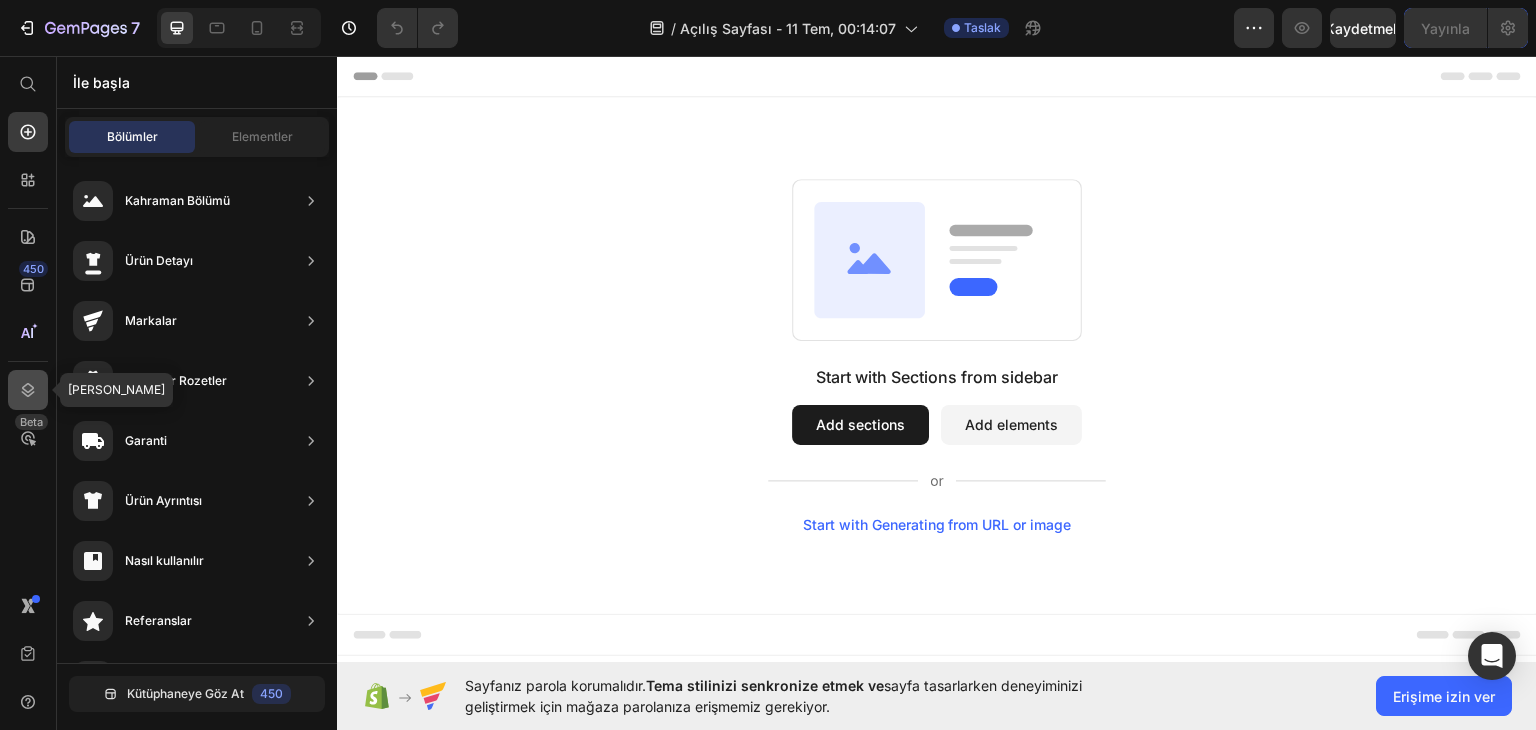 click 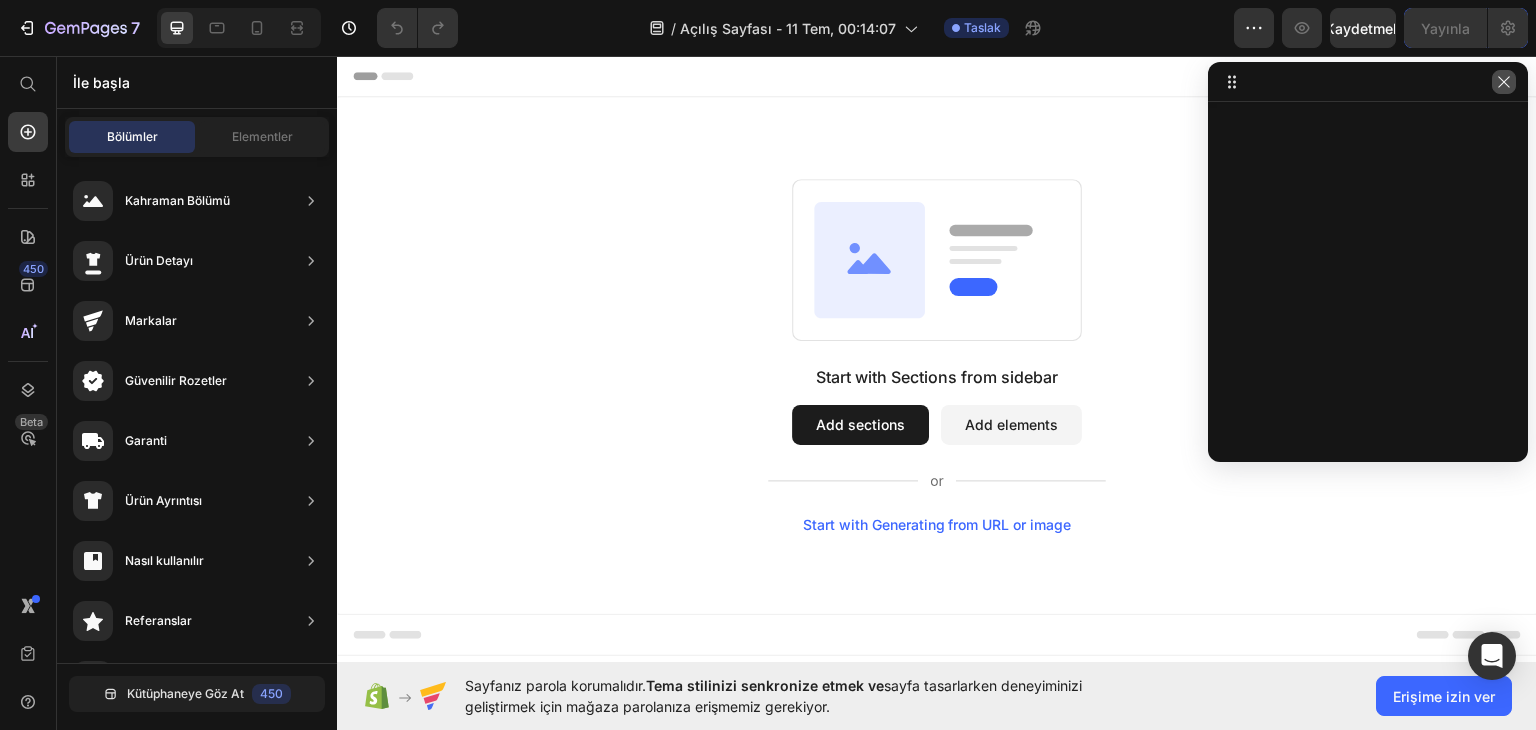 click at bounding box center (1504, 82) 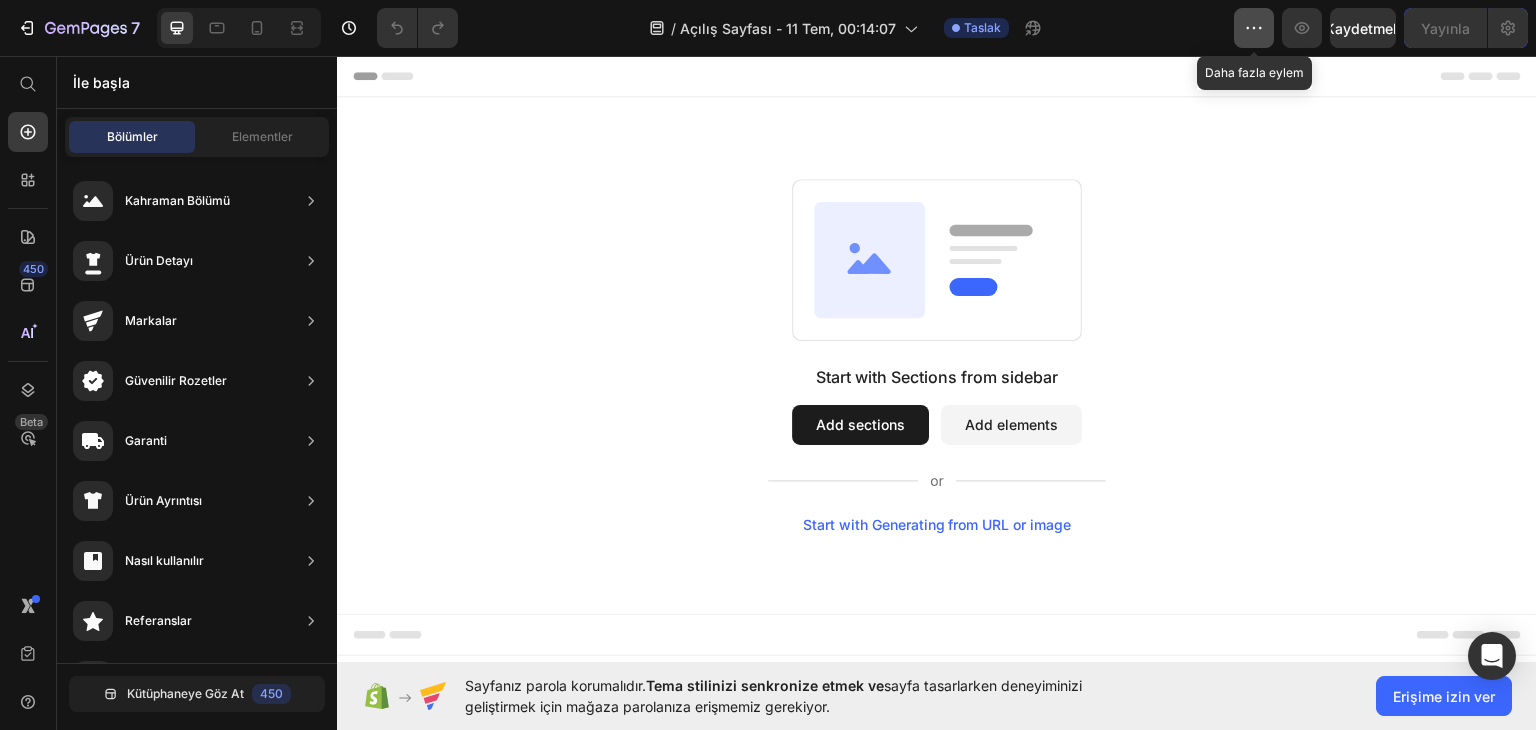 click 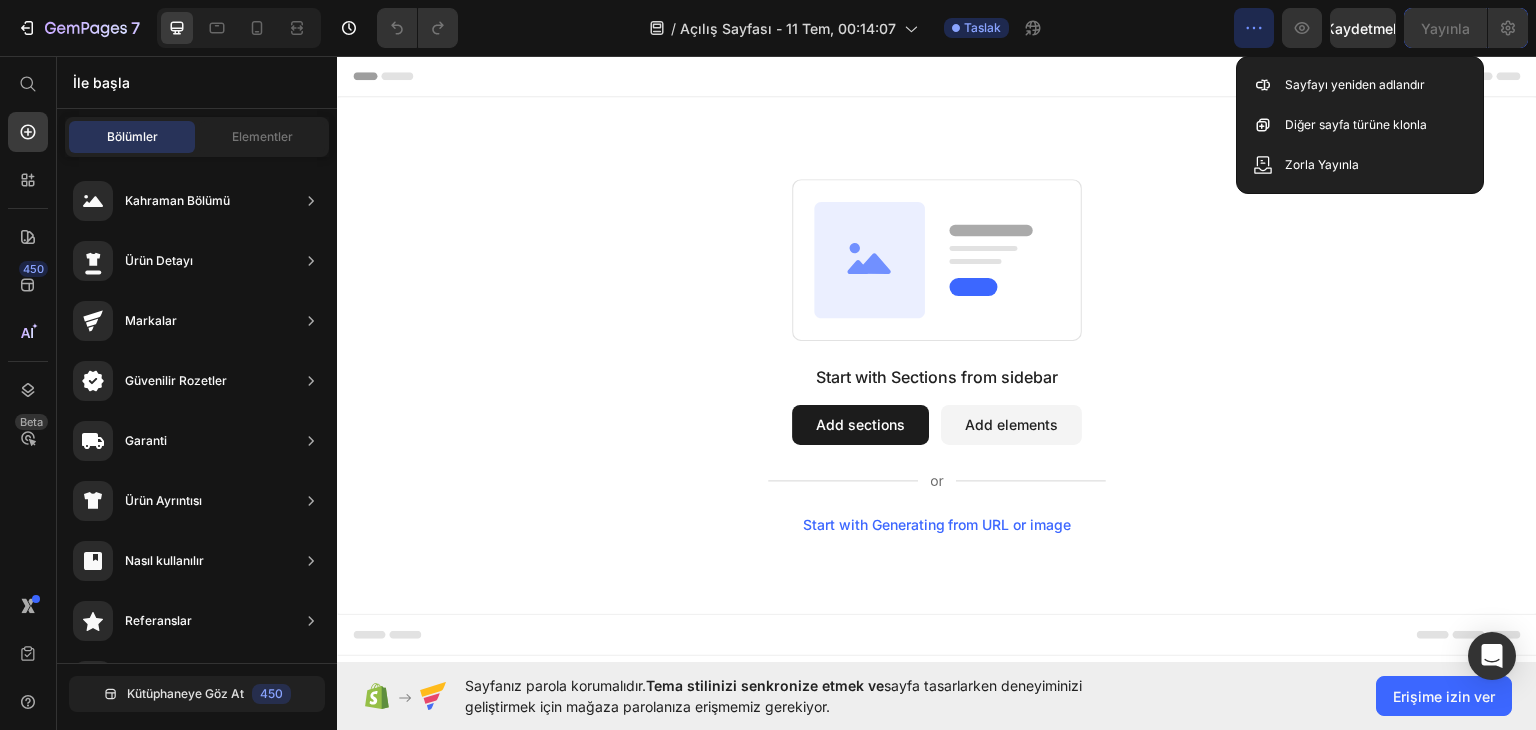 click 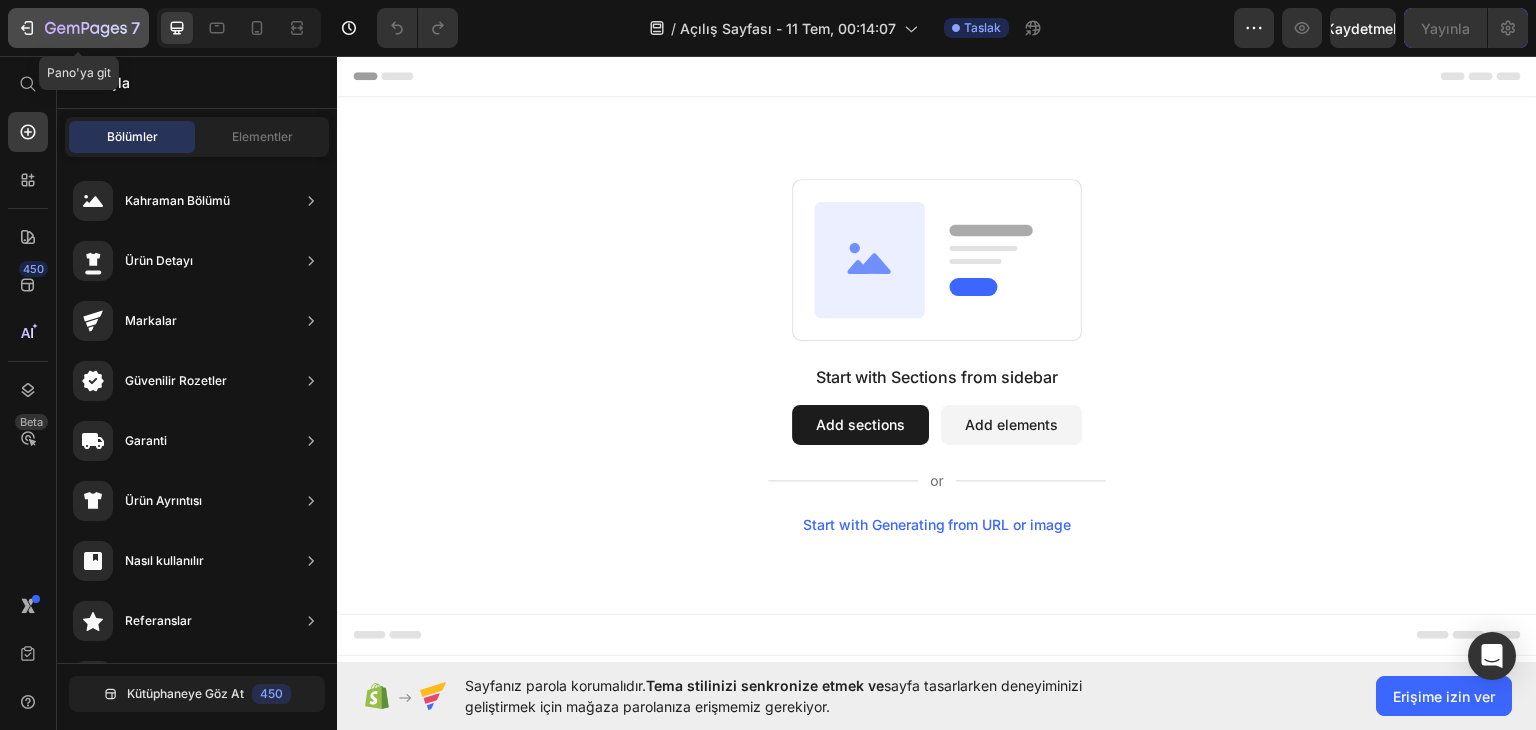 click 